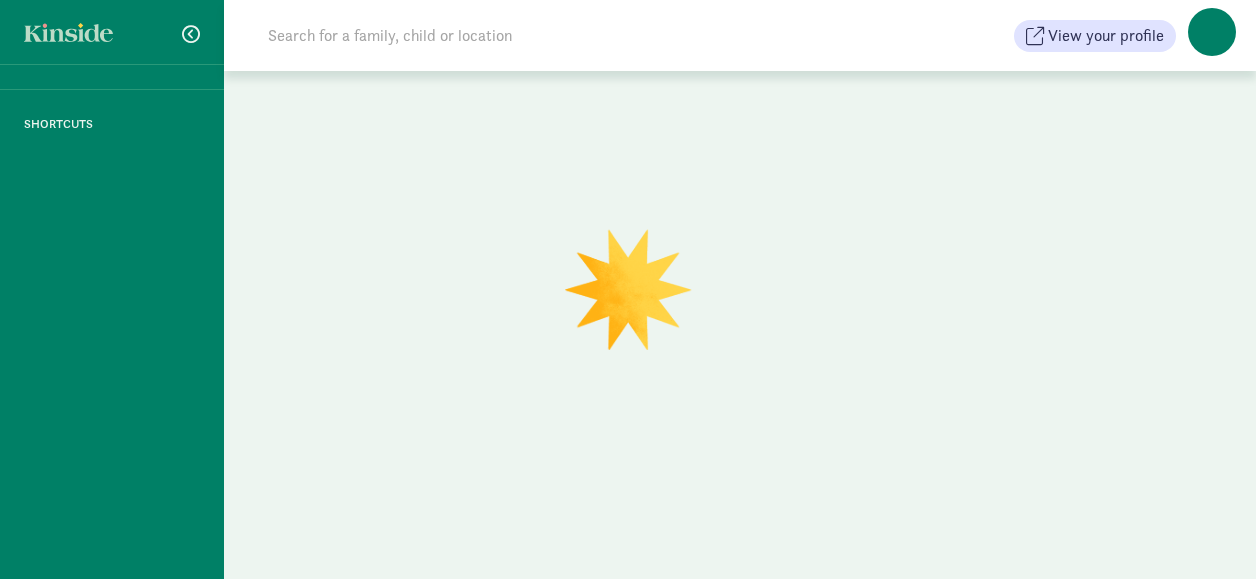 scroll, scrollTop: 0, scrollLeft: 0, axis: both 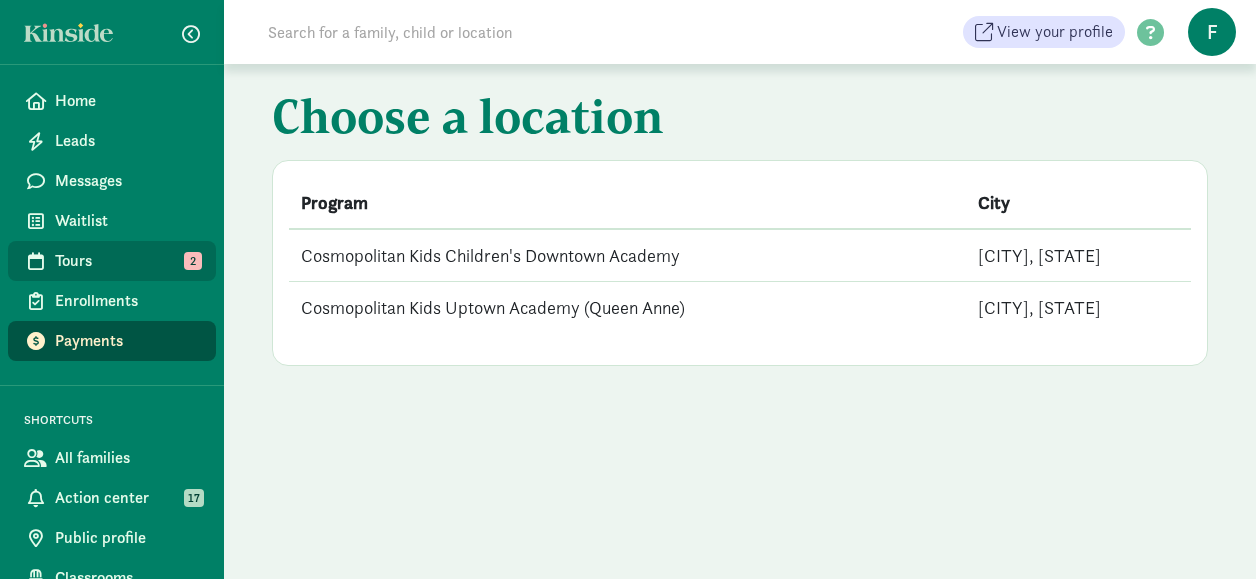 click on "Tours   2" 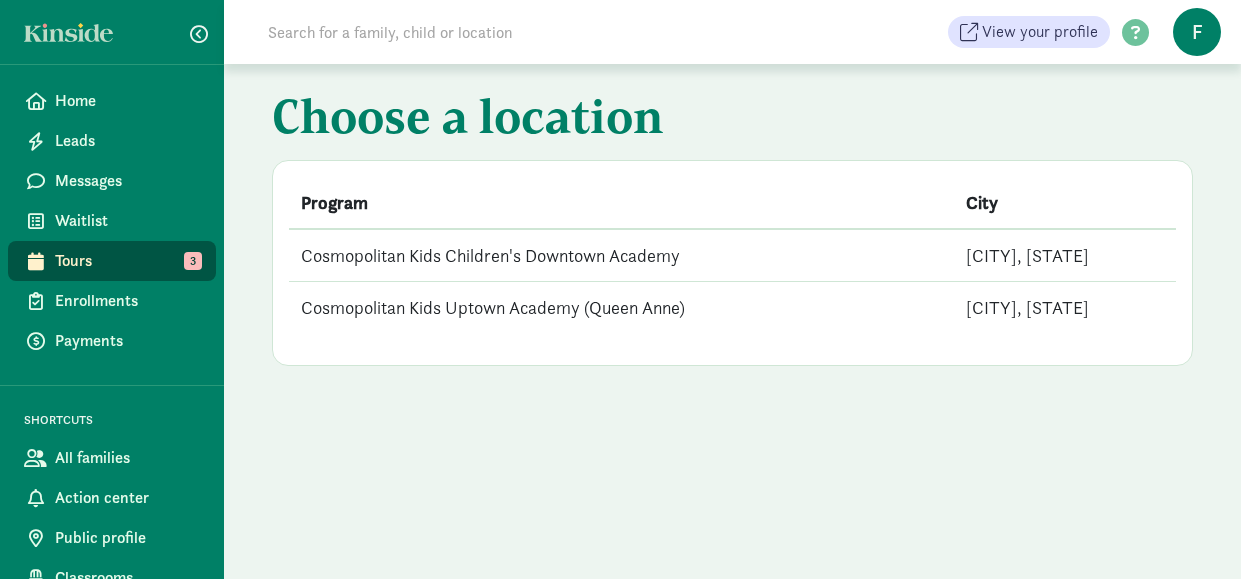 scroll, scrollTop: 0, scrollLeft: 0, axis: both 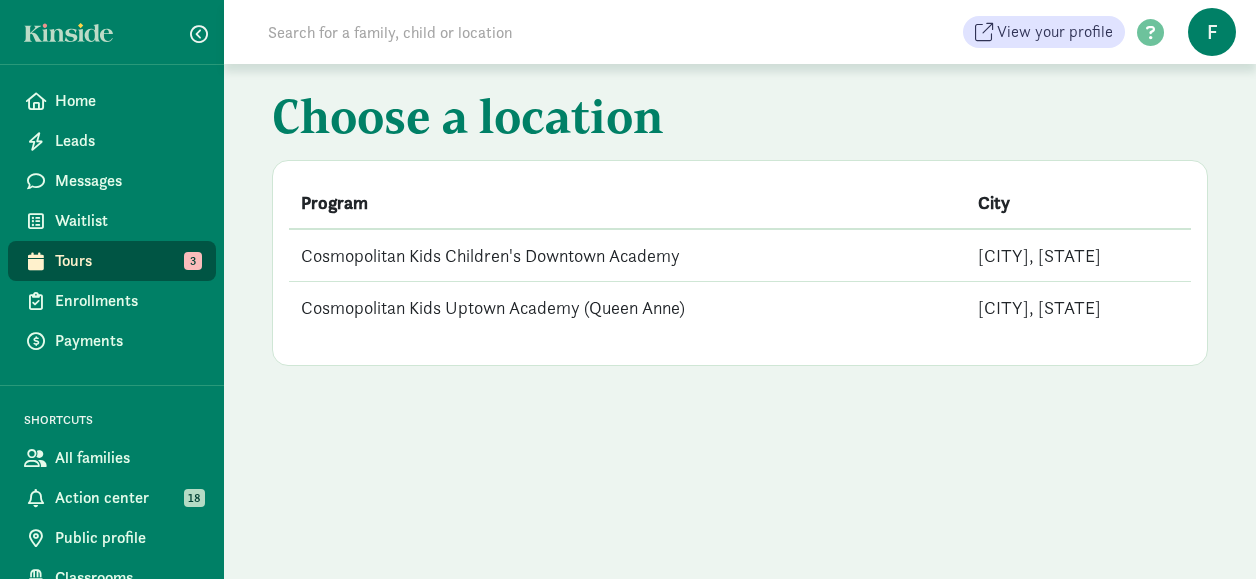 click on "Cosmopolitan Kids Children's Downtown Academy" at bounding box center [627, 255] 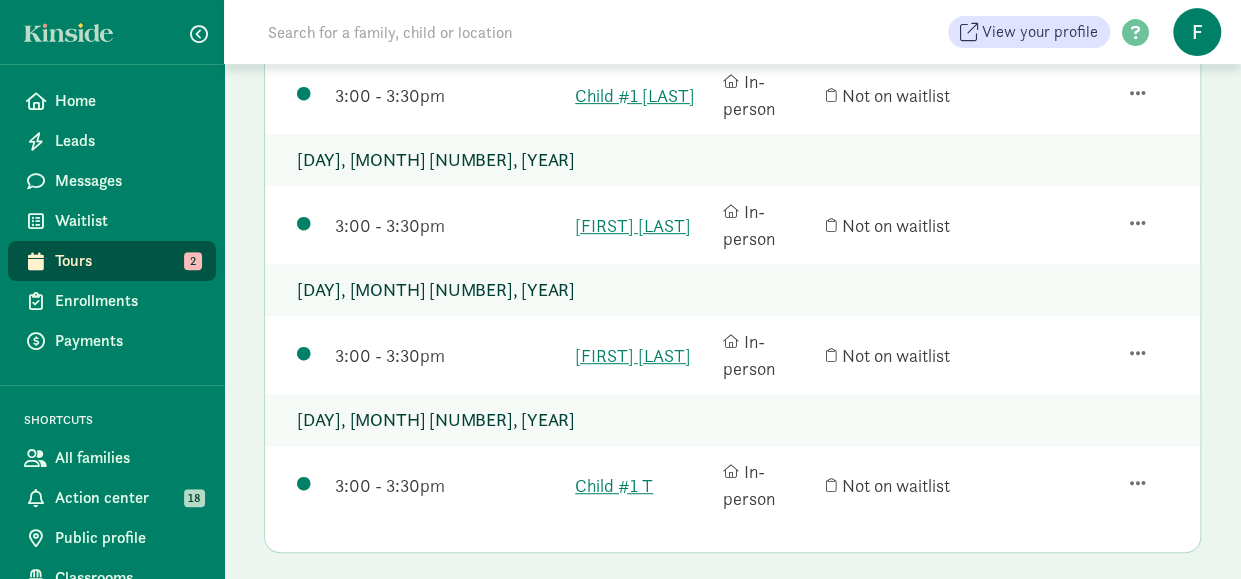 scroll, scrollTop: 400, scrollLeft: 0, axis: vertical 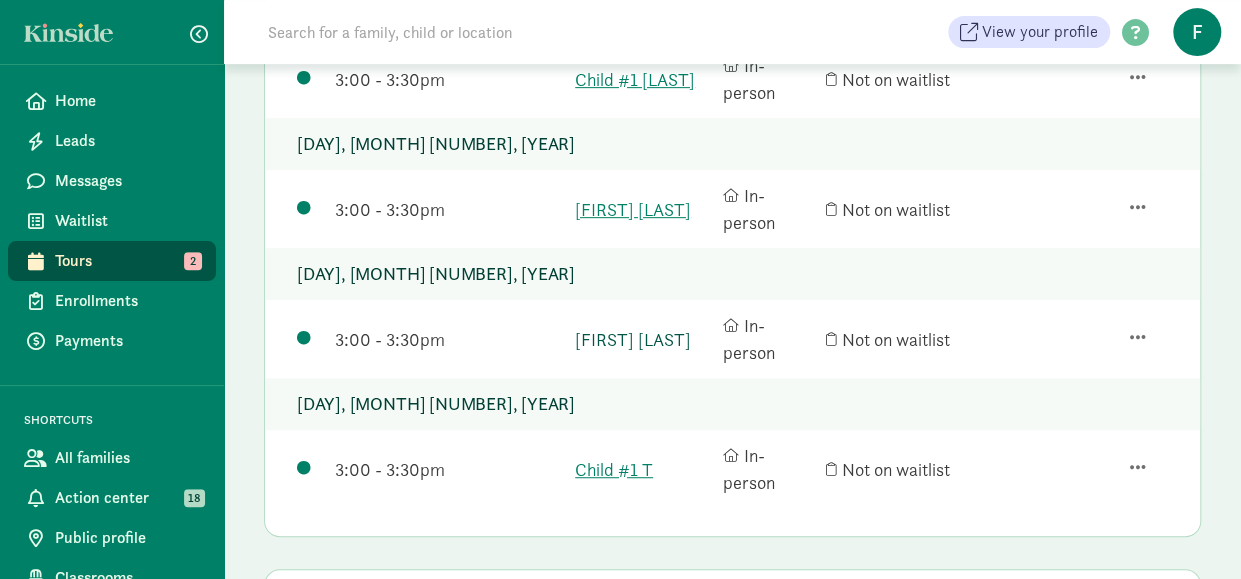 click on "Mackenzie  P" at bounding box center (644, 339) 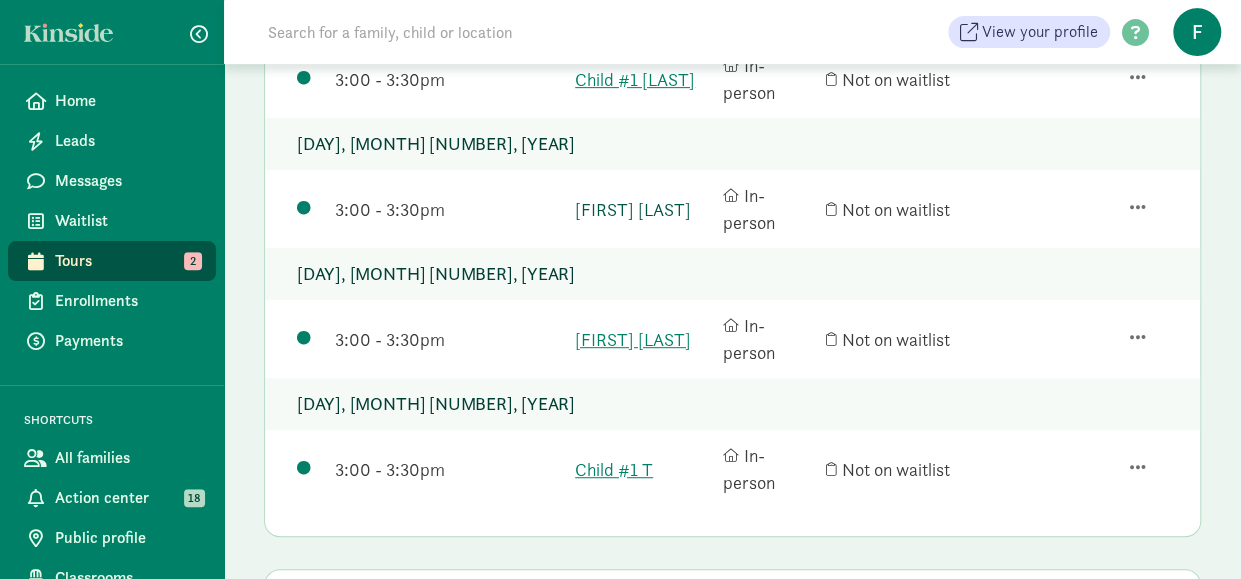 click on "[FIRST] [LAST]" at bounding box center (644, 209) 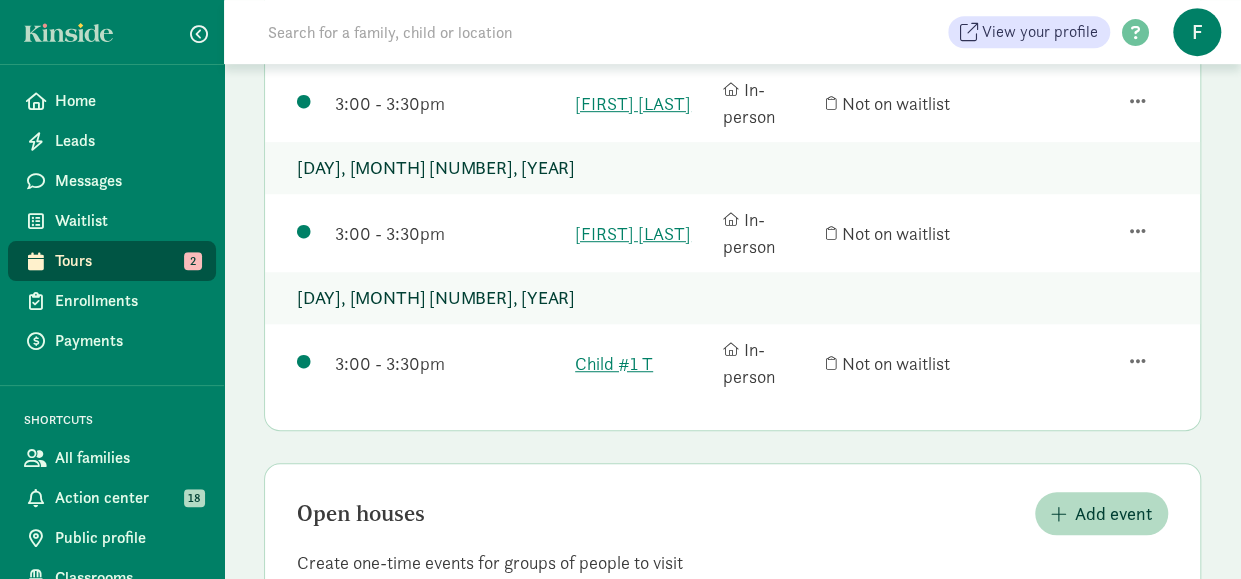 scroll, scrollTop: 600, scrollLeft: 0, axis: vertical 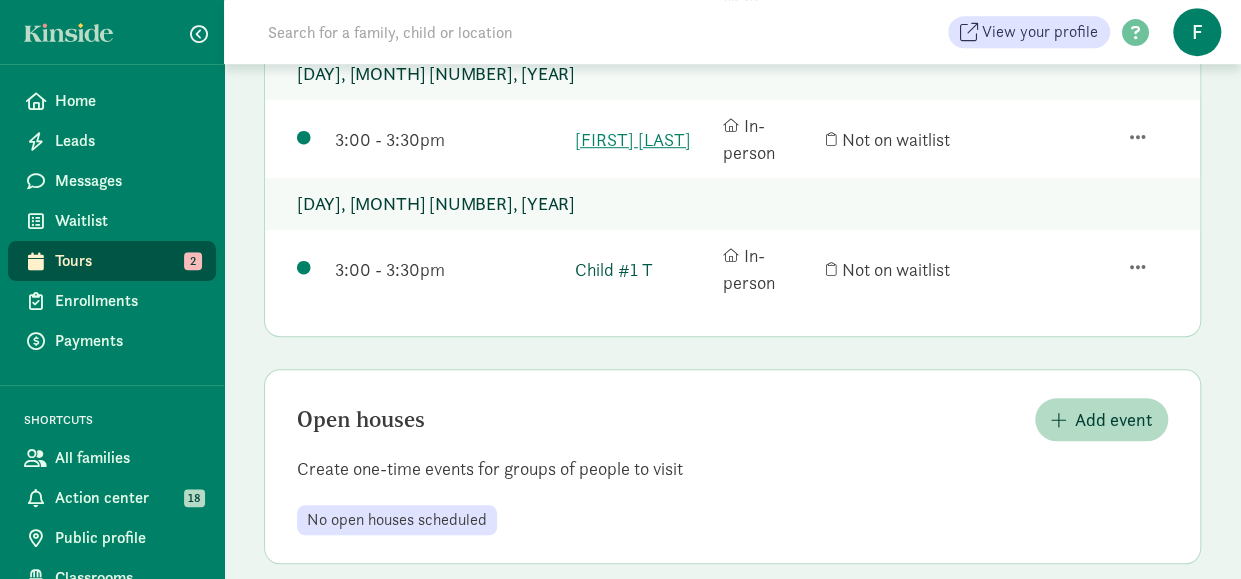 click on "Child #1 T" at bounding box center (644, 269) 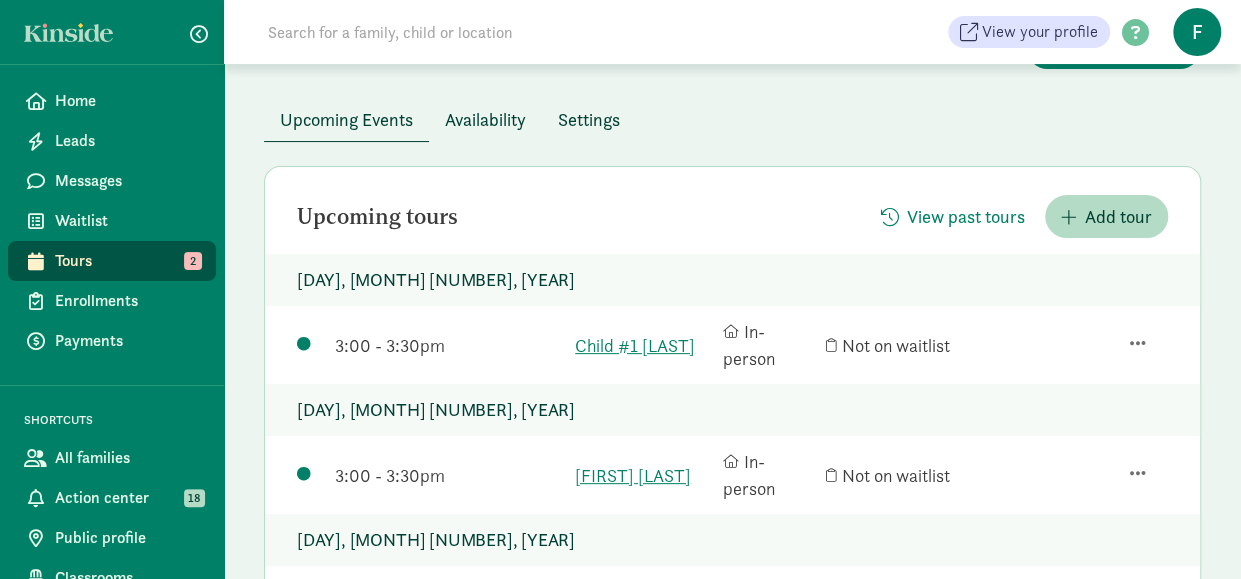 scroll, scrollTop: 100, scrollLeft: 0, axis: vertical 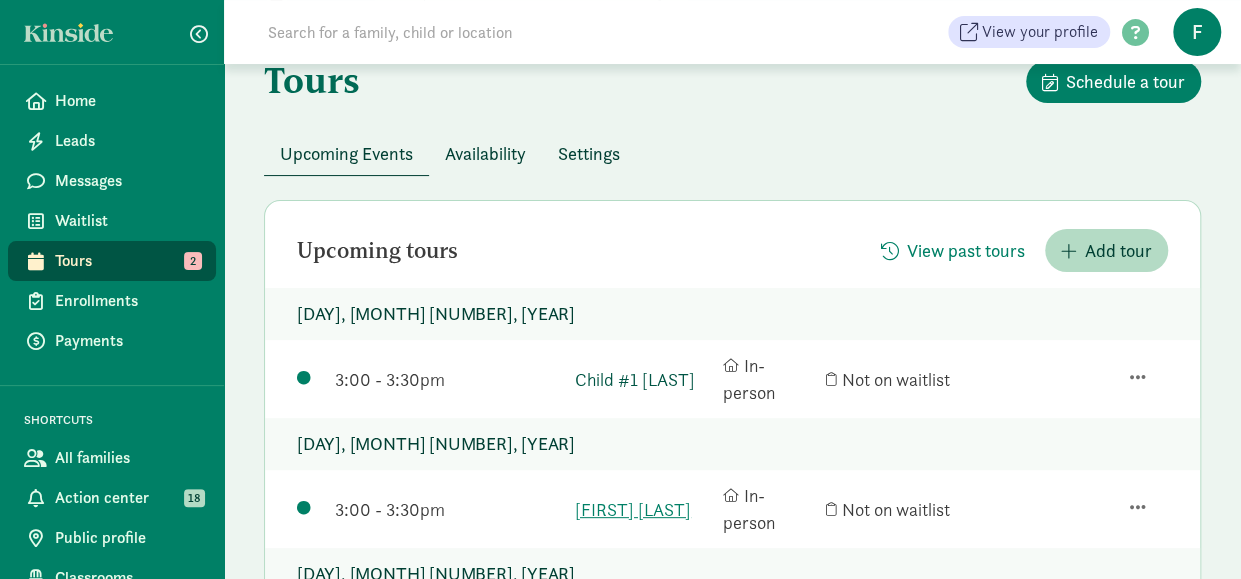 click on "Child #1 Ibrahim" at bounding box center [644, 379] 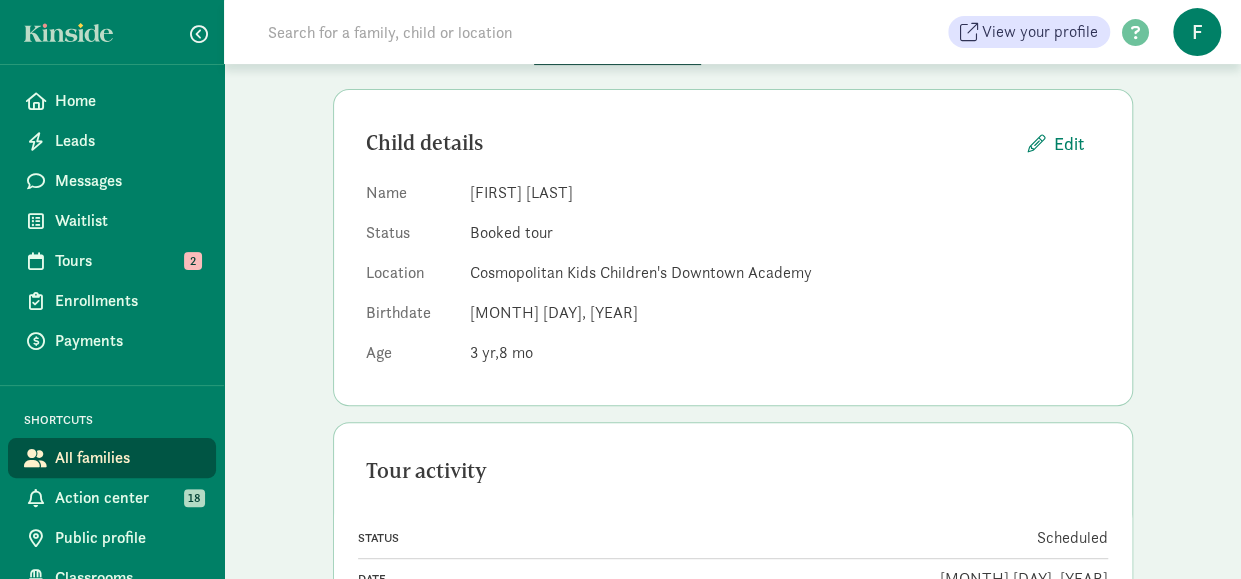 scroll, scrollTop: 250, scrollLeft: 0, axis: vertical 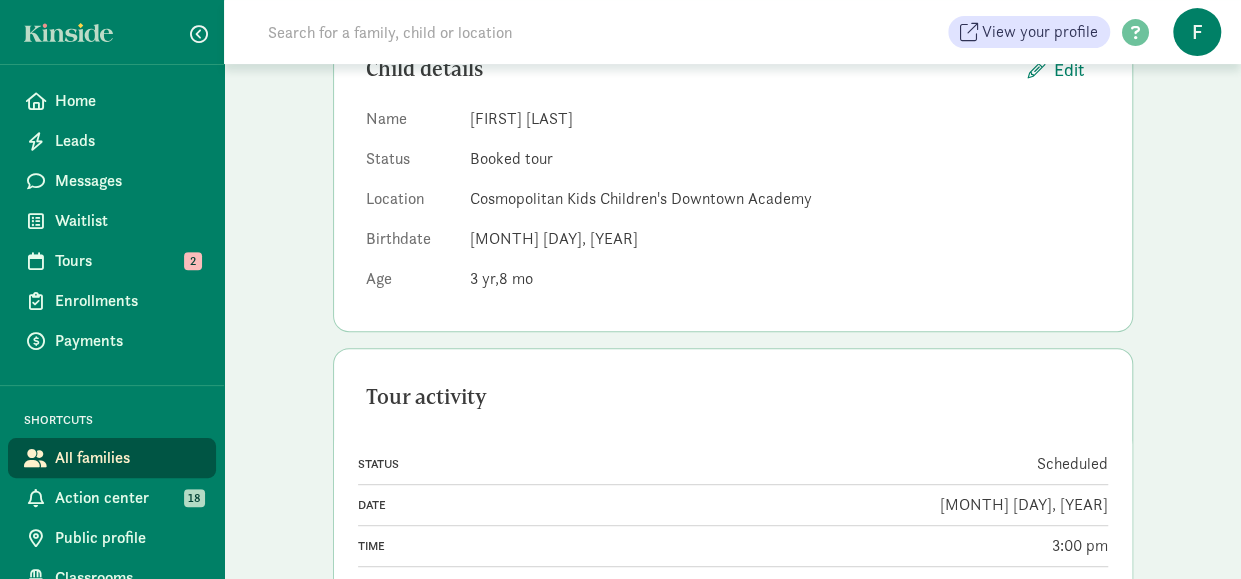 click on "View" 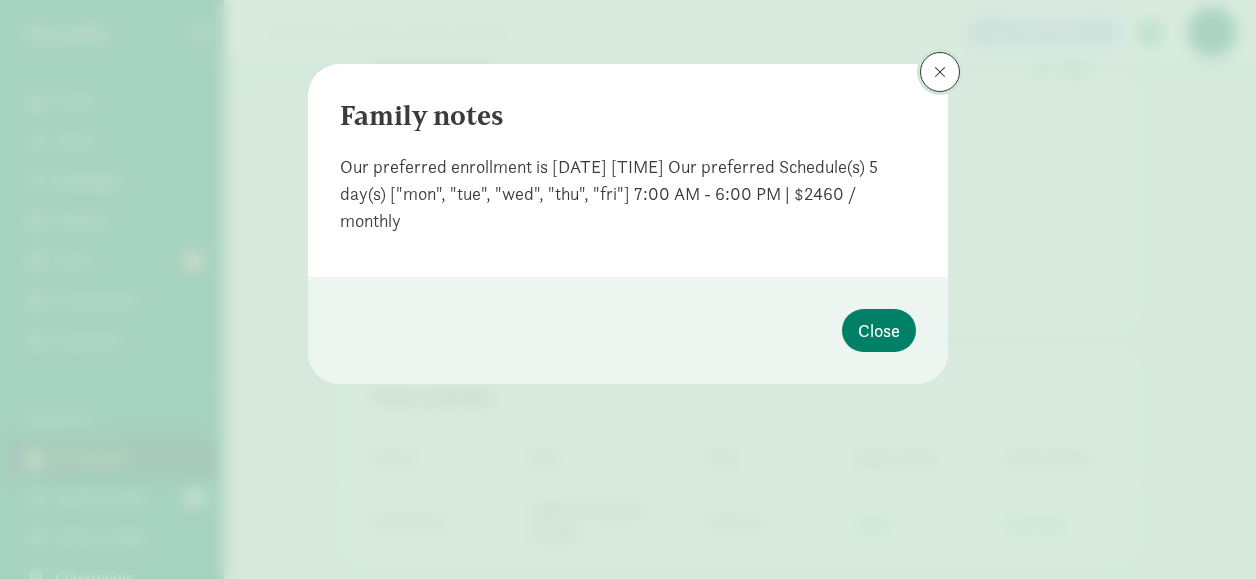 click at bounding box center (940, 72) 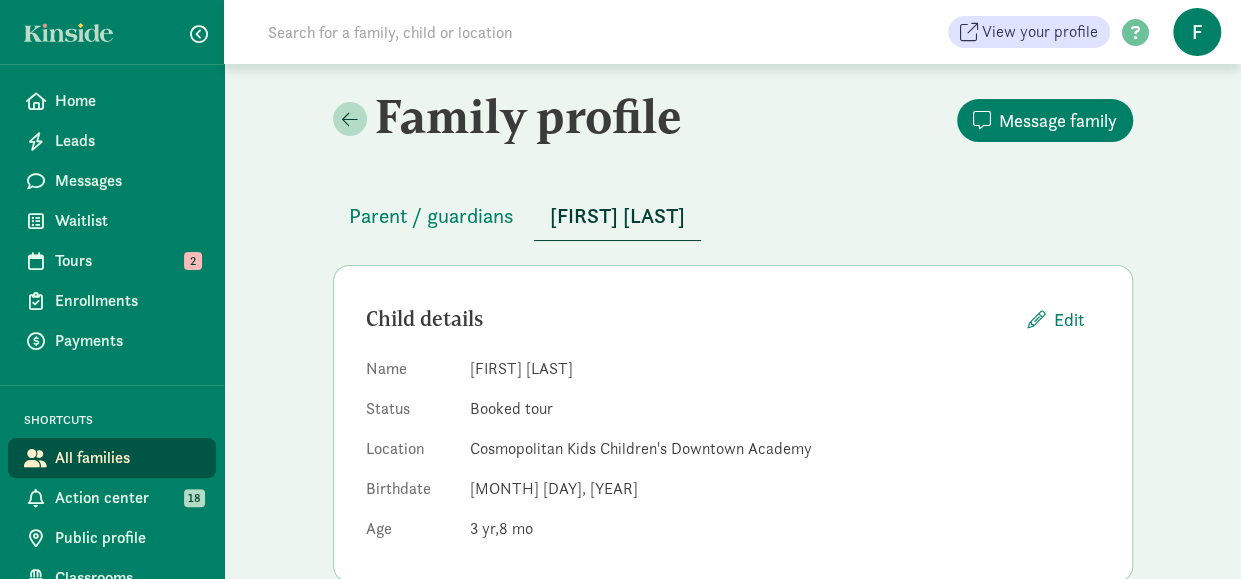 scroll, scrollTop: 0, scrollLeft: 0, axis: both 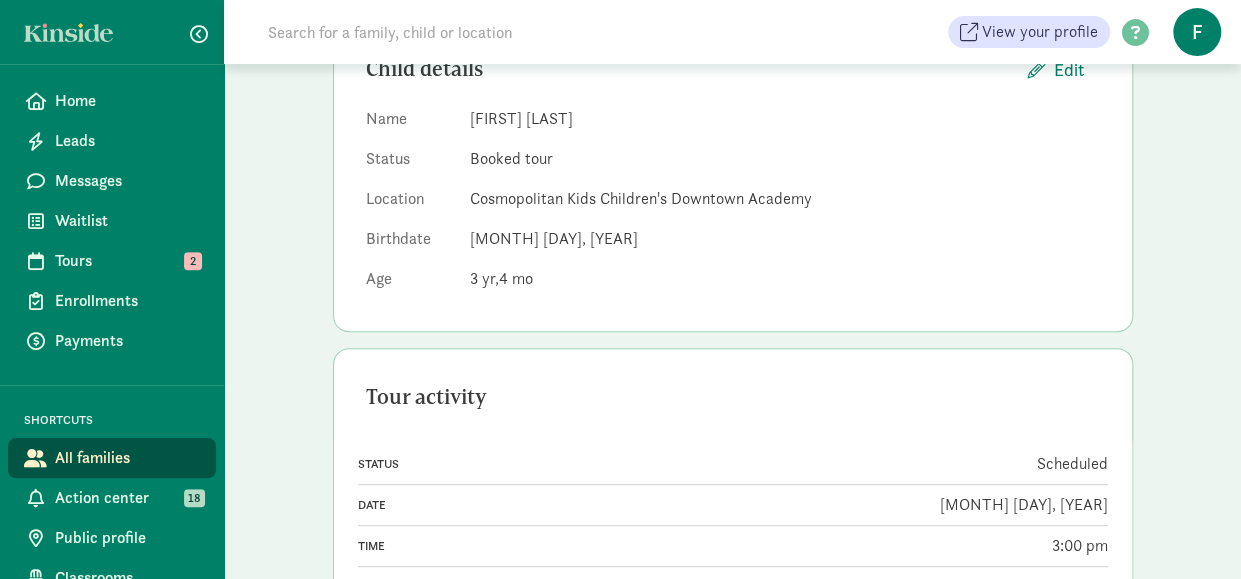 click on "View" 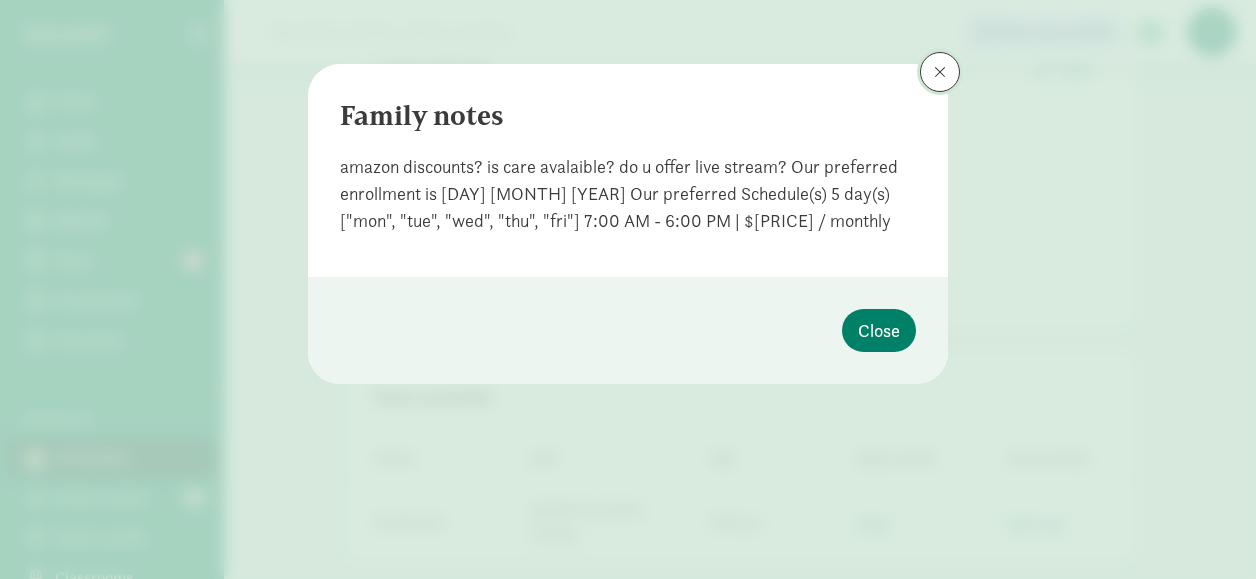 click at bounding box center (940, 72) 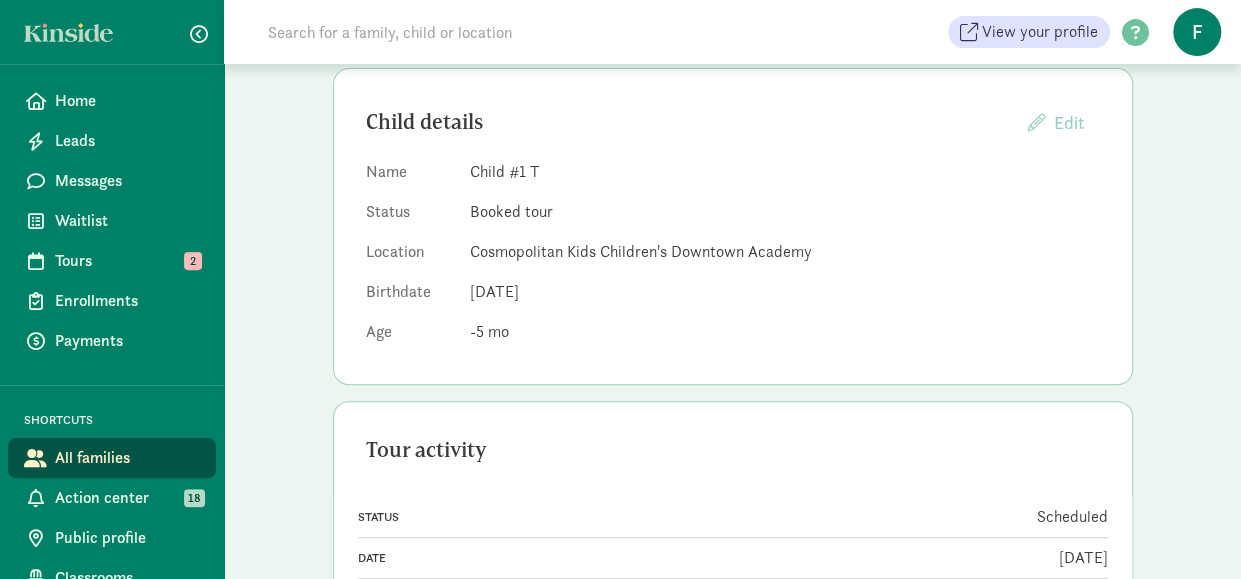scroll, scrollTop: 250, scrollLeft: 0, axis: vertical 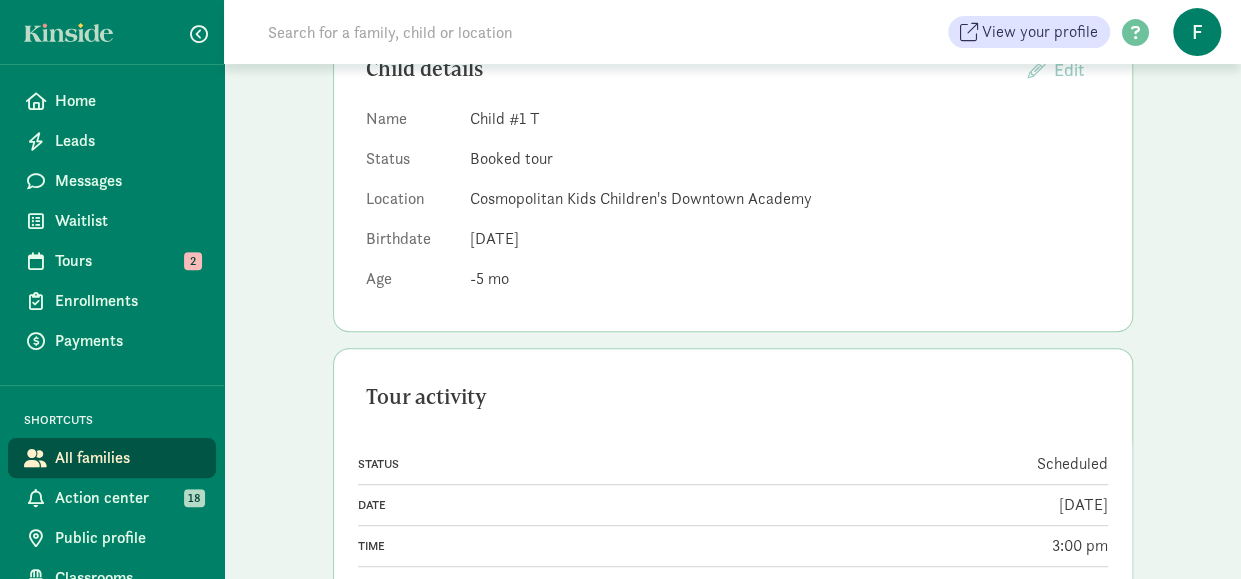 click on "View" 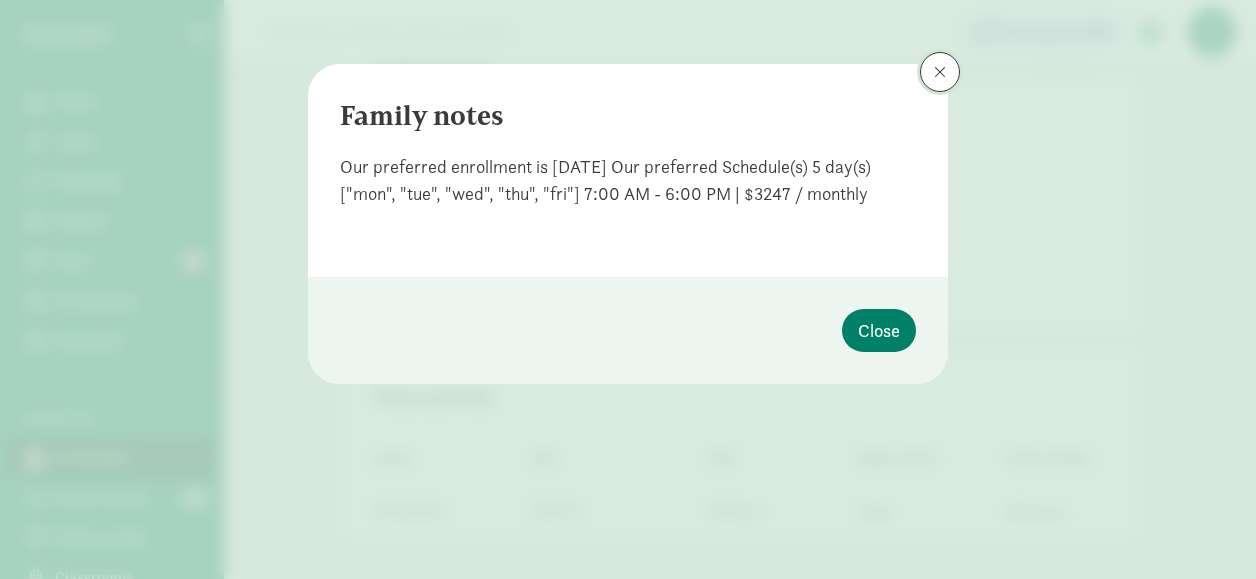 click at bounding box center (940, 72) 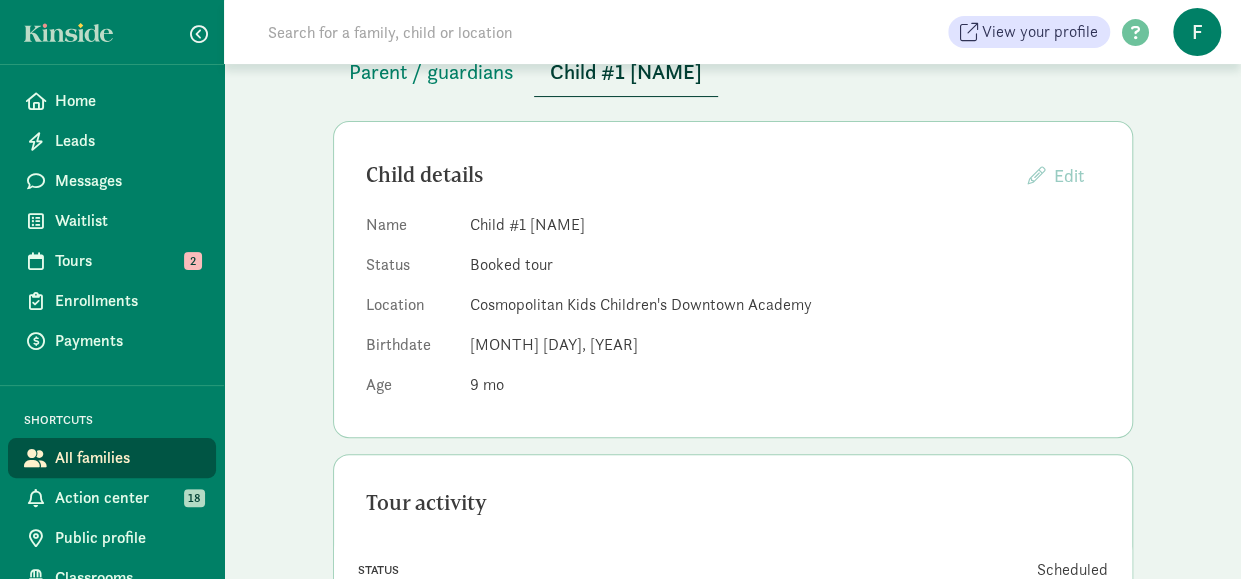 scroll, scrollTop: 250, scrollLeft: 0, axis: vertical 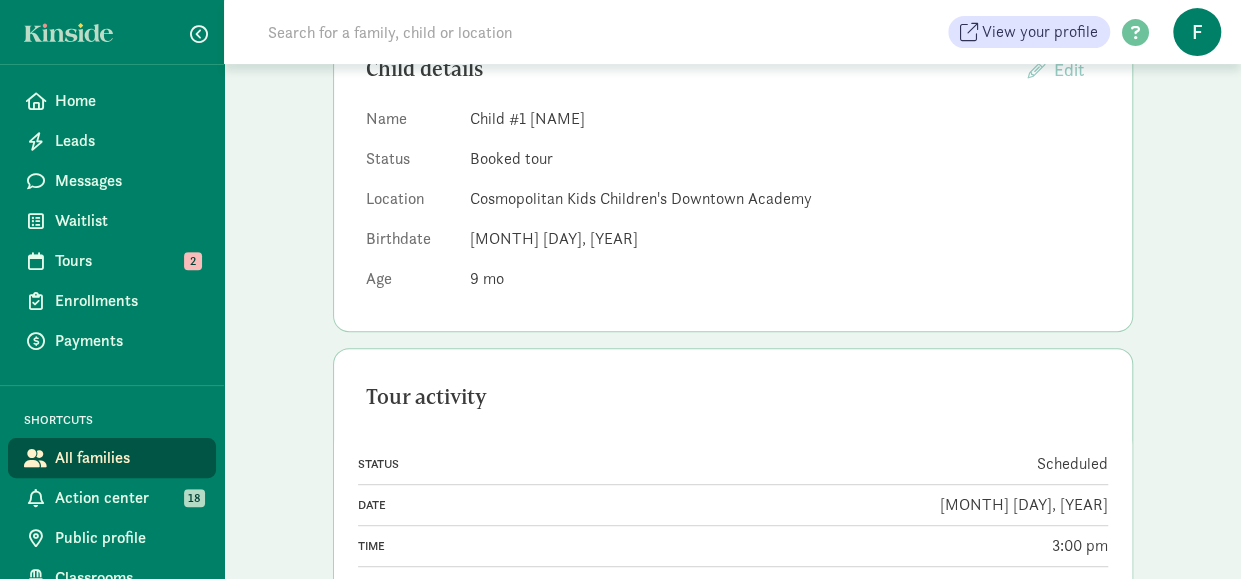 click on "View" 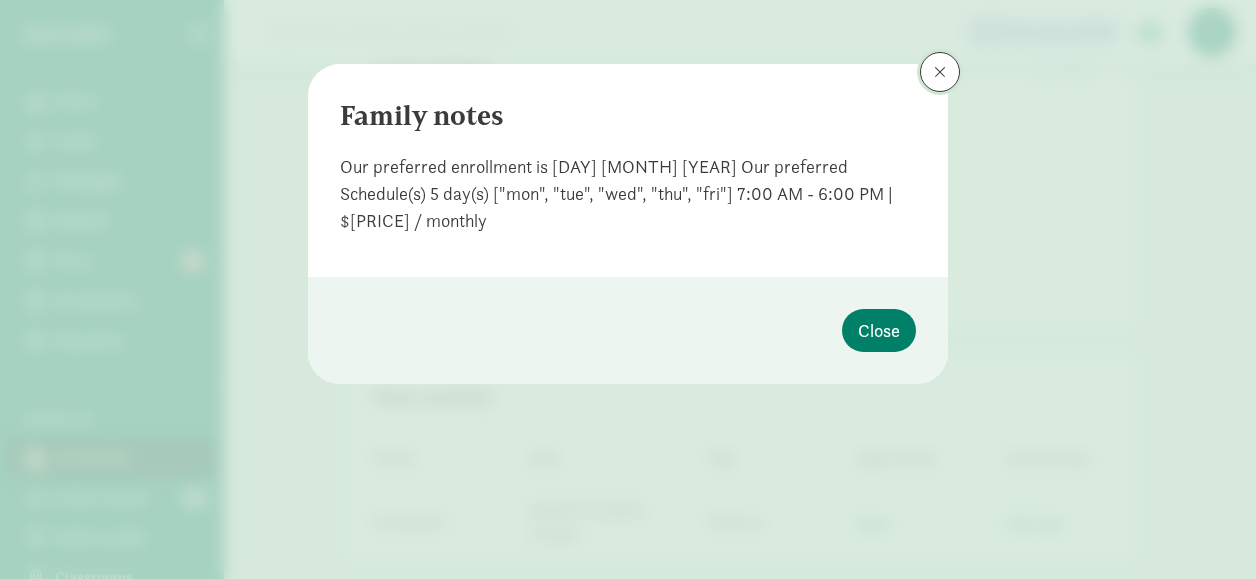 click at bounding box center [940, 72] 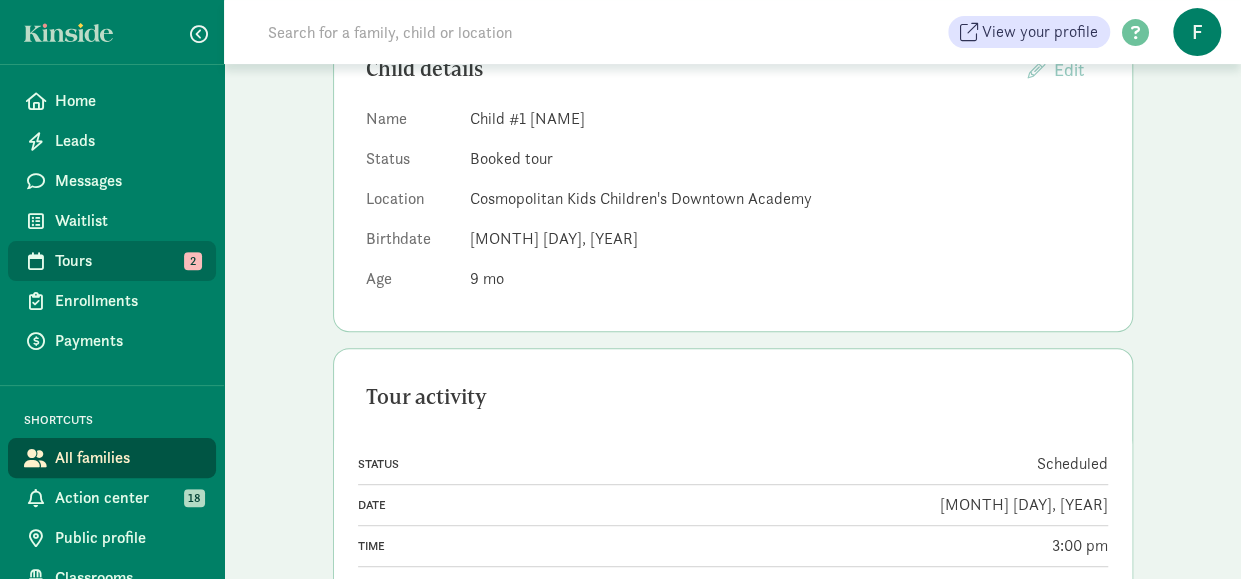 click on "Tours" at bounding box center (127, 261) 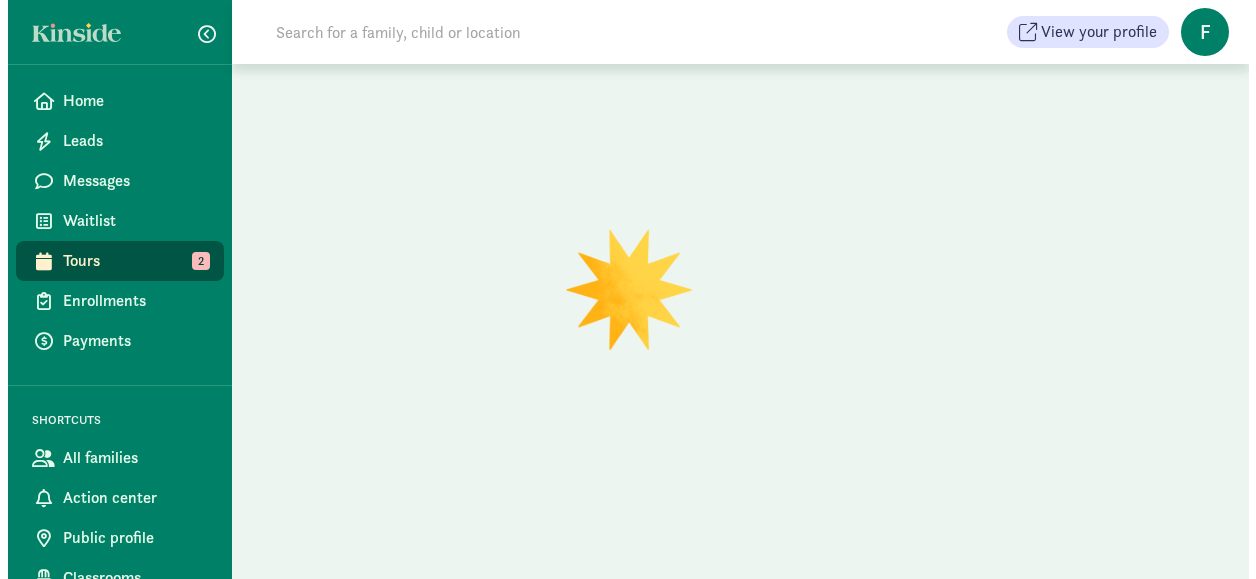 scroll, scrollTop: 0, scrollLeft: 0, axis: both 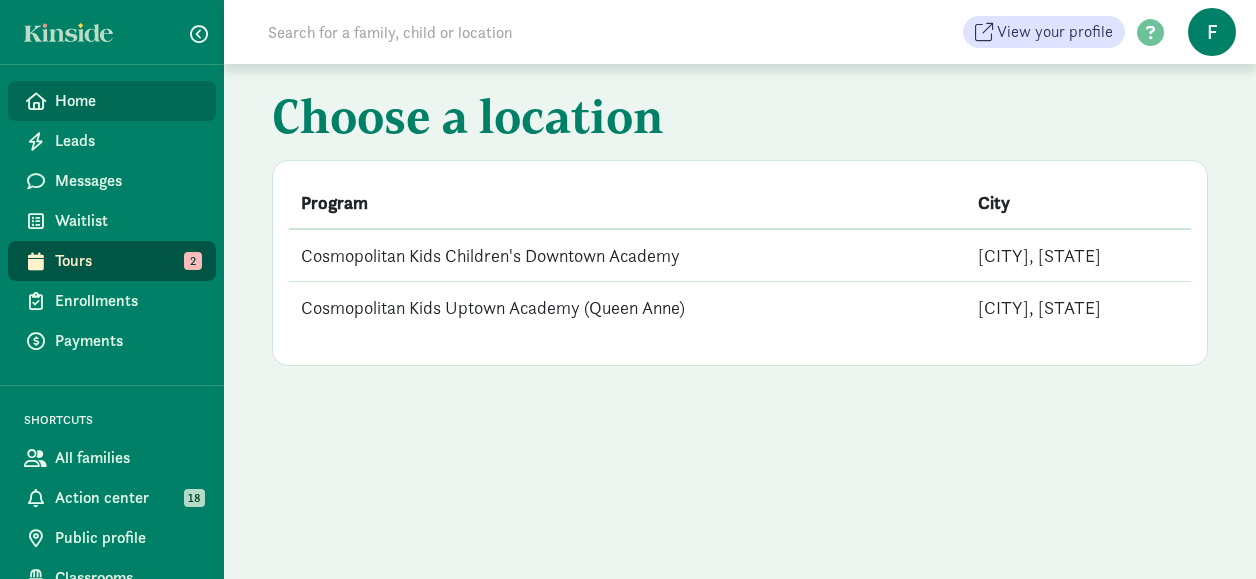 click on "Home" at bounding box center [127, 101] 